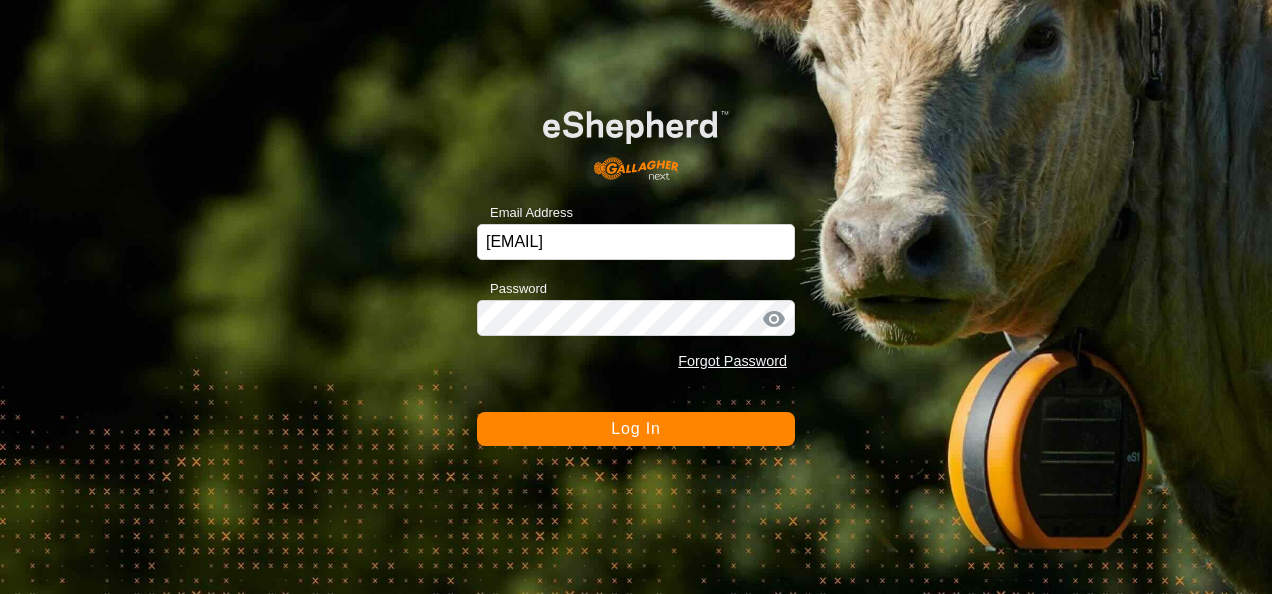scroll, scrollTop: 0, scrollLeft: 0, axis: both 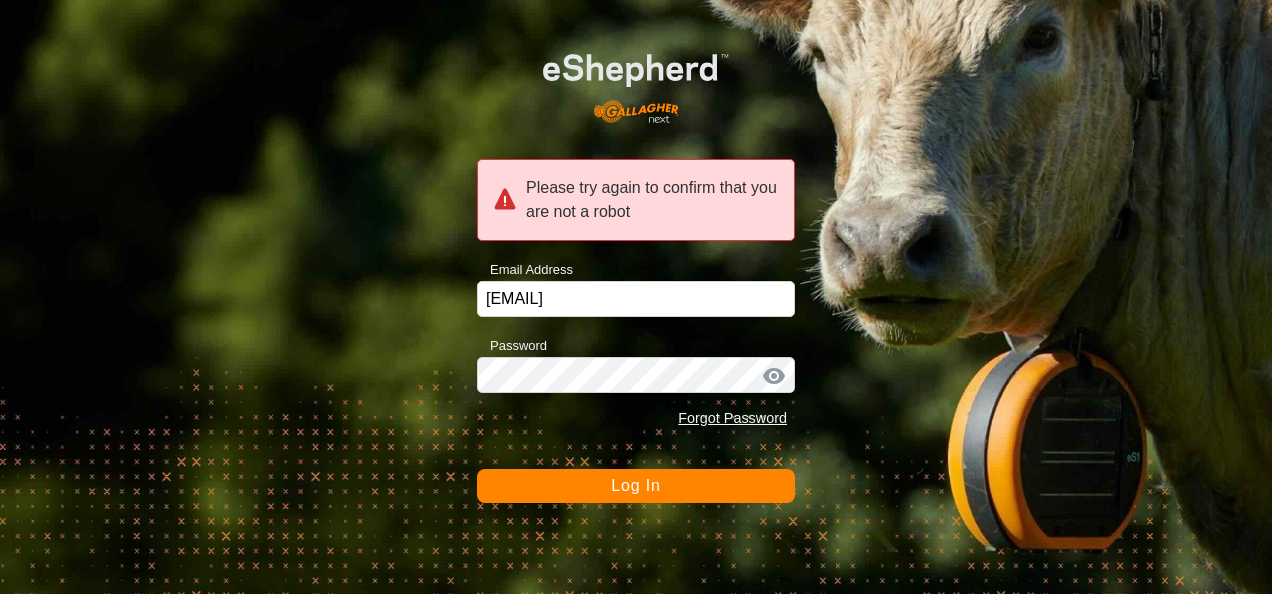 click on "Log In" 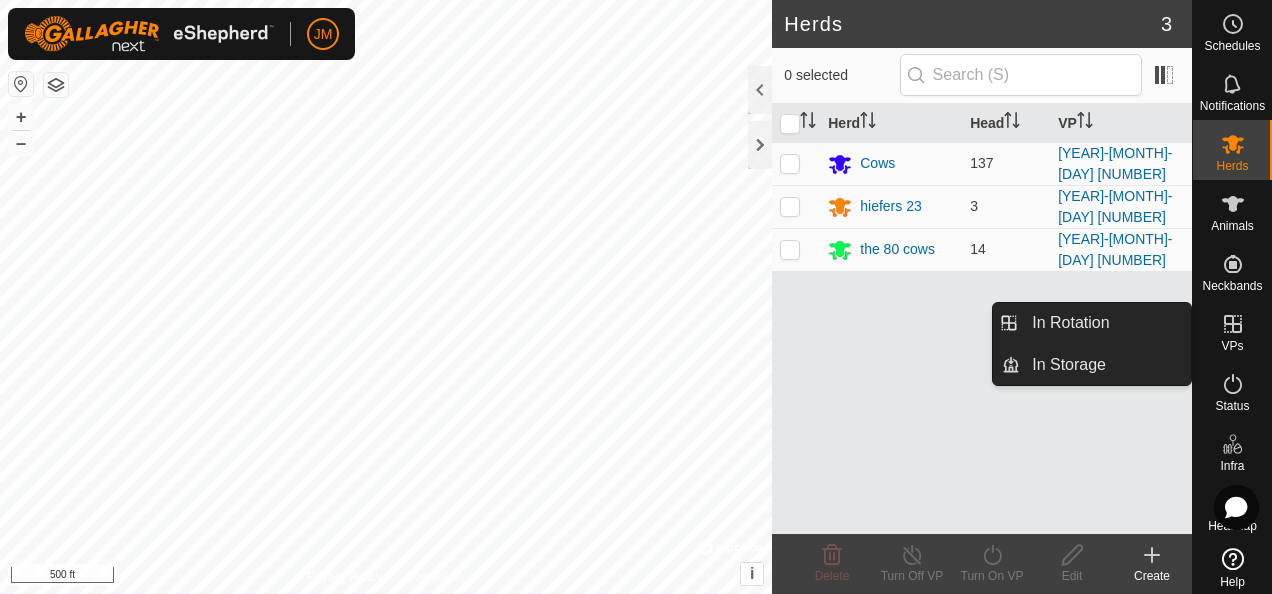click 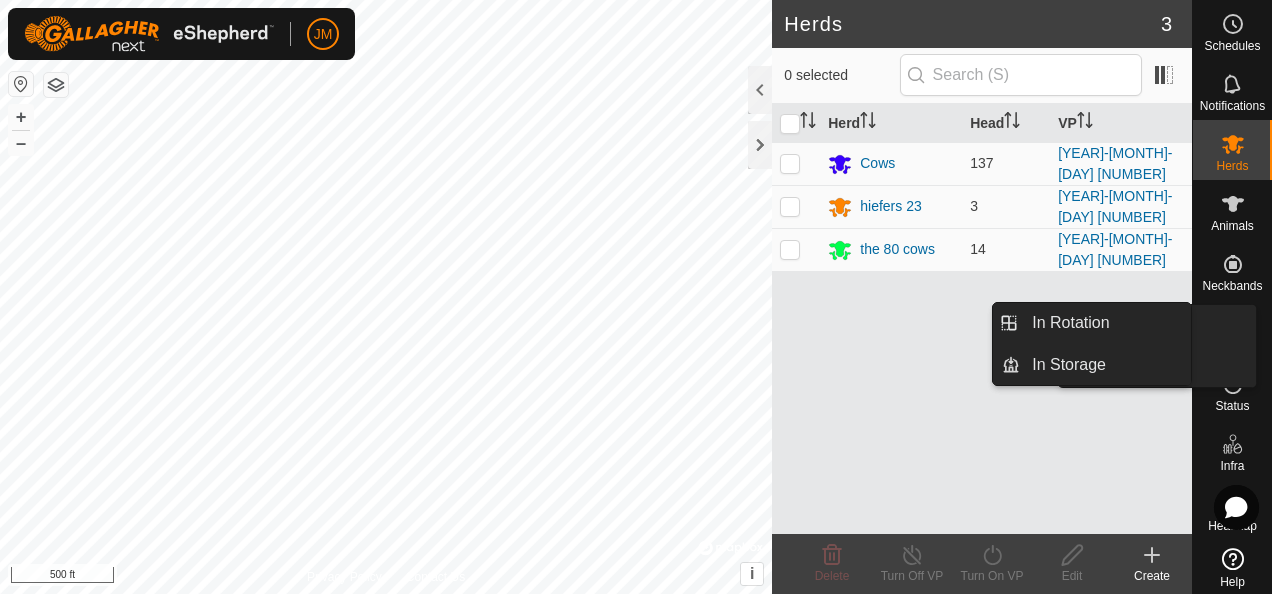 click 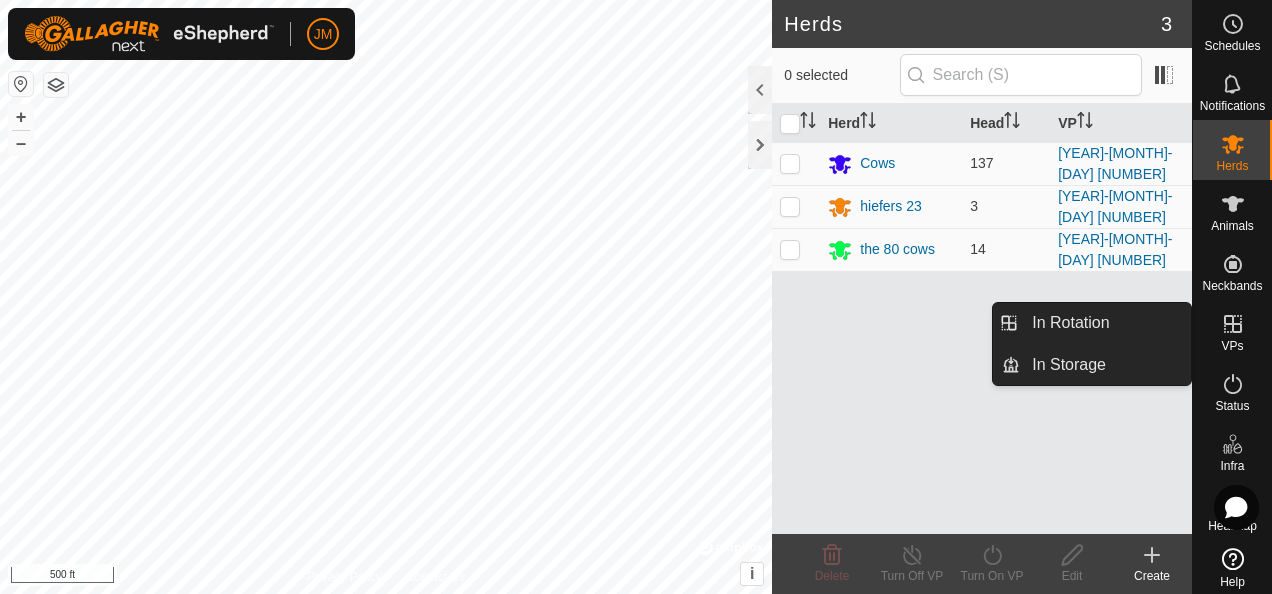 click 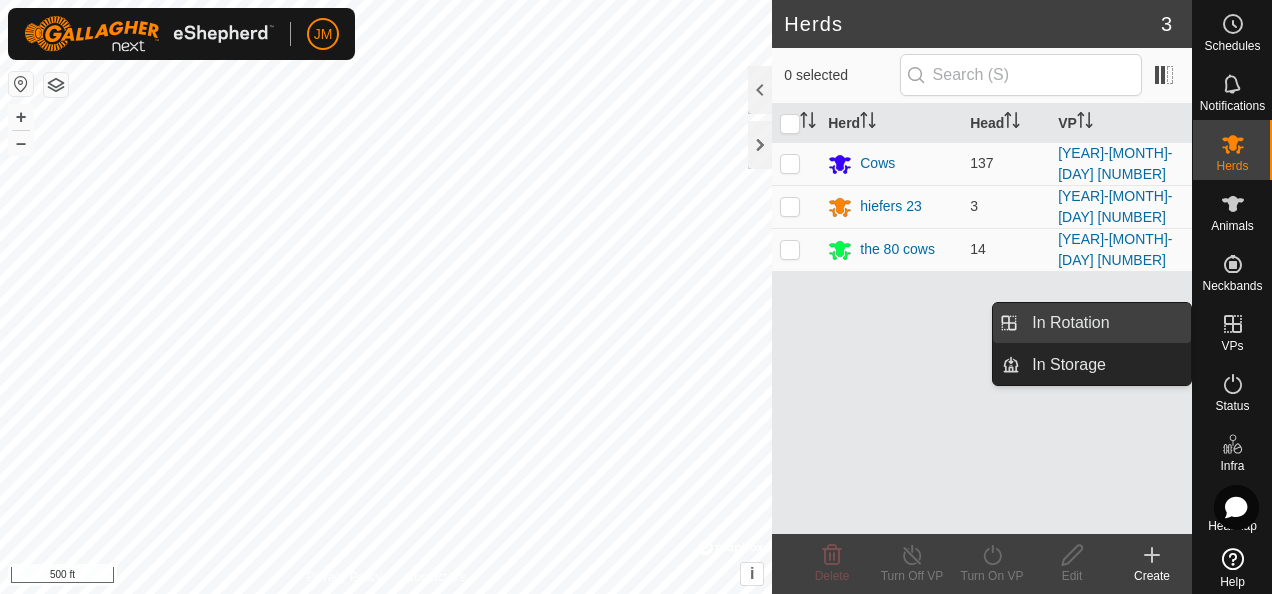 click on "In Rotation" at bounding box center (1105, 323) 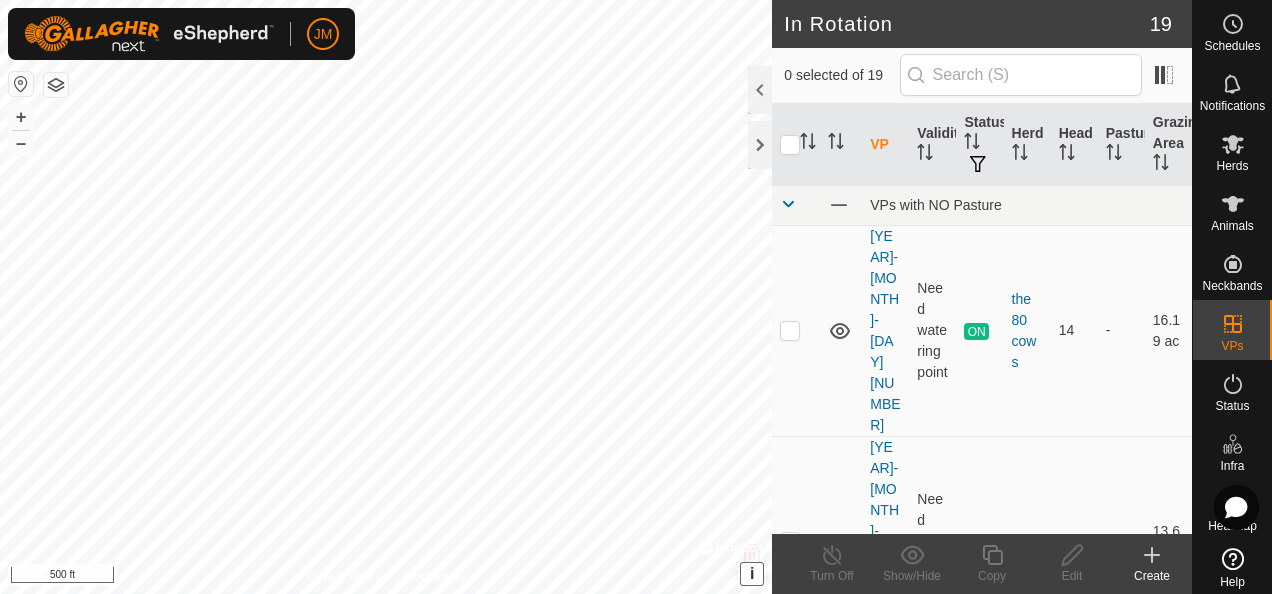 checkbox on "true" 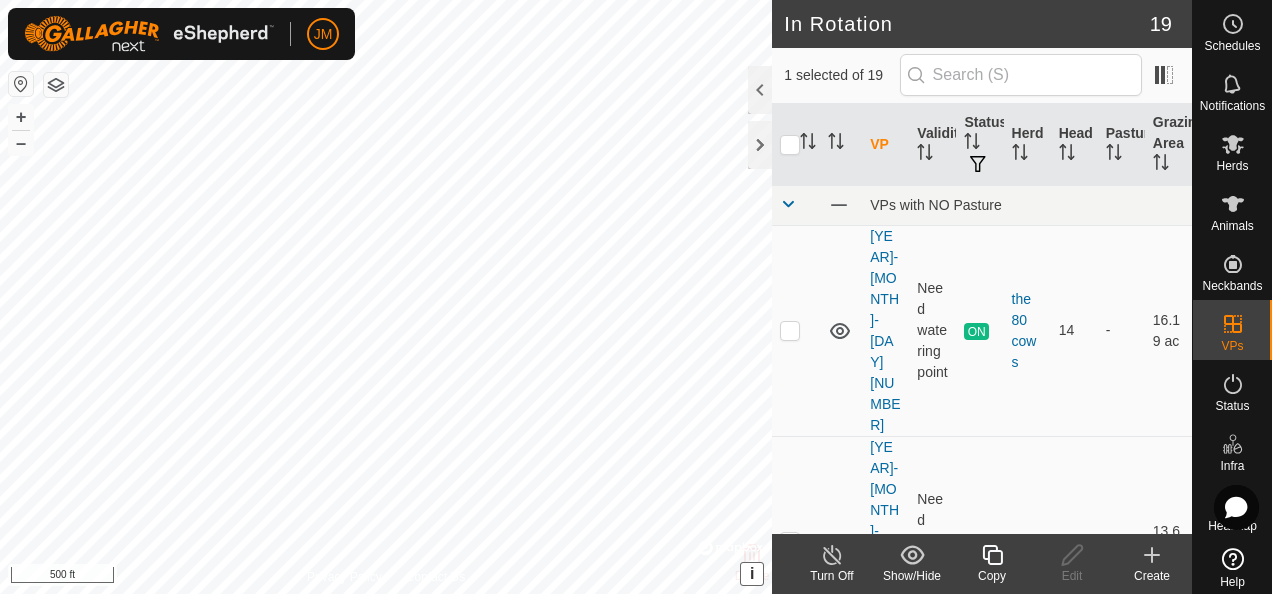 checkbox on "true" 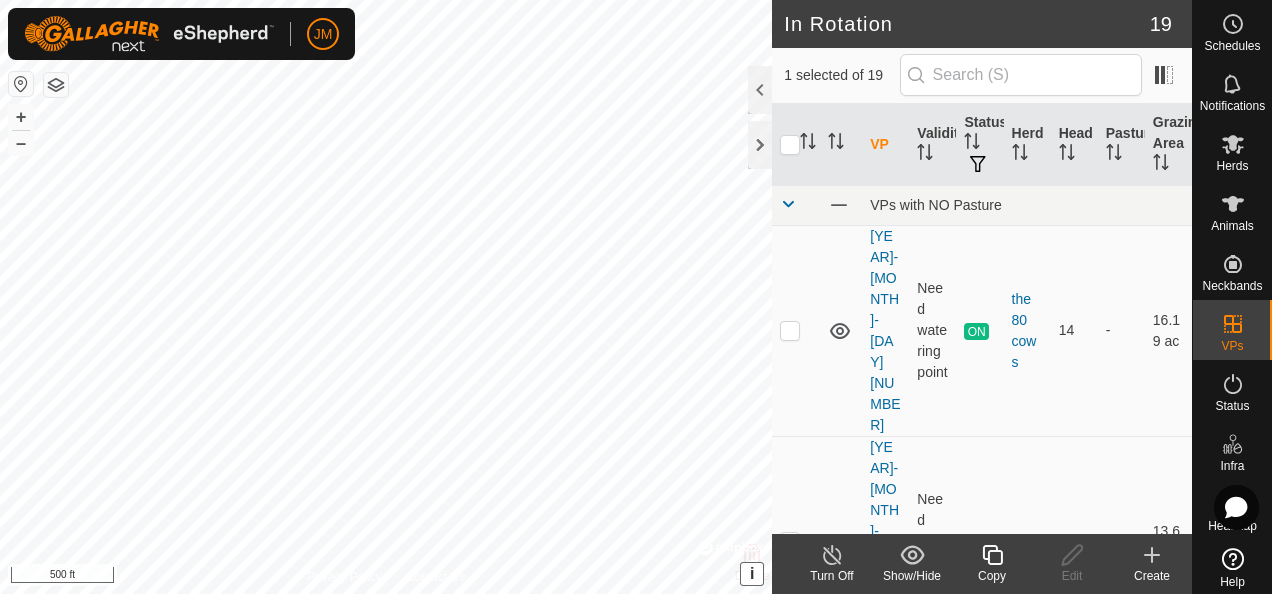 checkbox on "false" 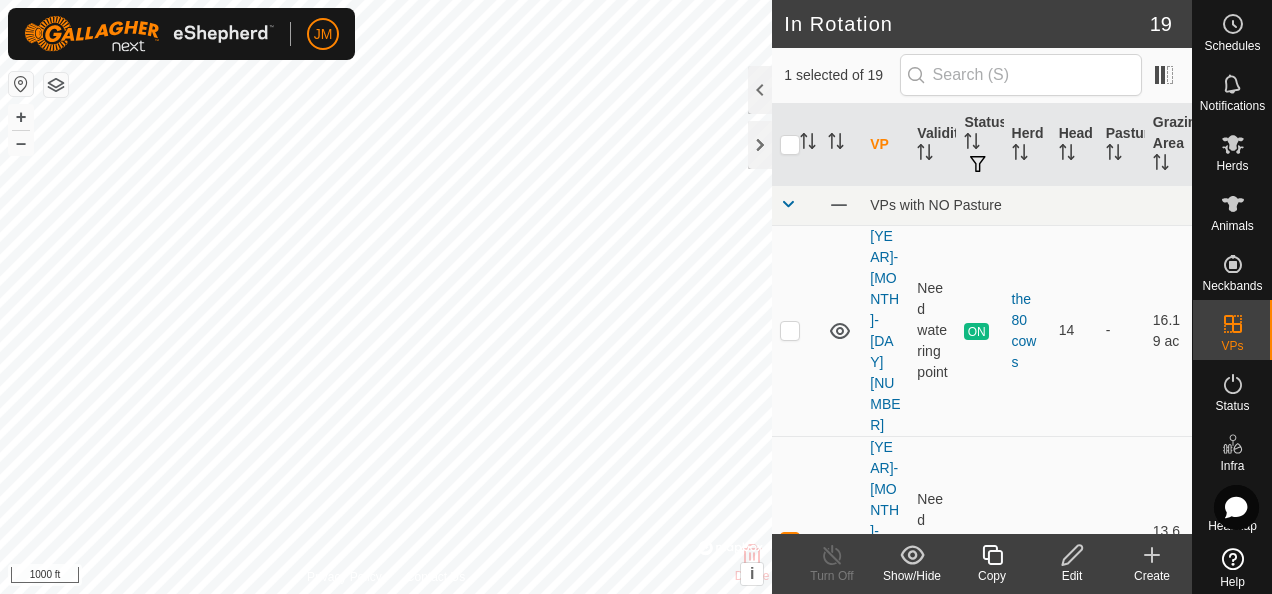 click 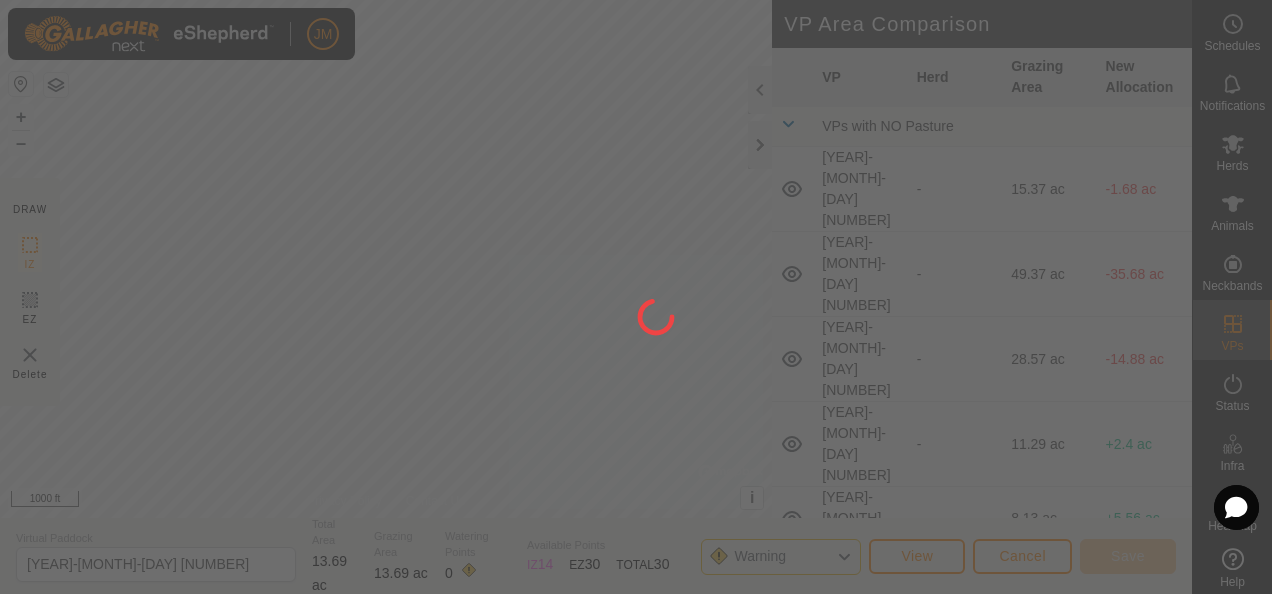 drag, startPoint x: 272, startPoint y: 222, endPoint x: 526, endPoint y: 387, distance: 302.88776 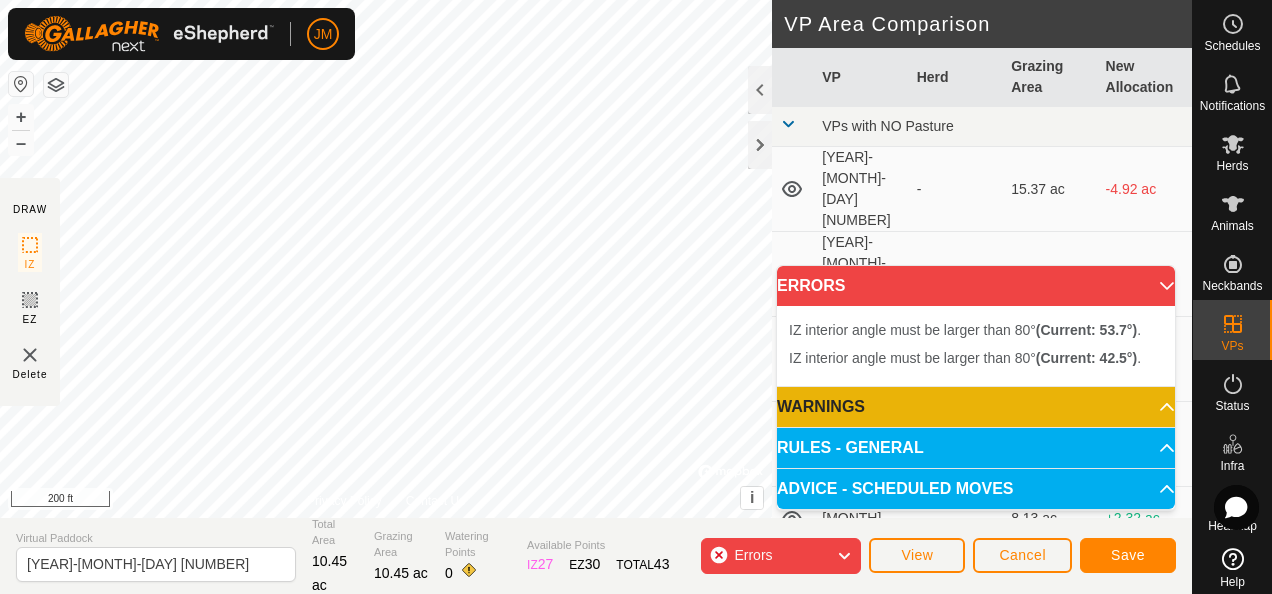 click on "IZ interior angle must be larger than 80°  (Current: 33.6°) . + – ⇧ i ©  Mapbox , ©  OpenStreetMap ,  Improve this map 200 ft VP Area Comparison     VP   Herd   Grazing Area   New Allocation  VPs with NO Pasture  [YEAR]-[MONTH]-[DAY] [NUMBER]  -  [NUMBER].[NUMBER] ac  -[NUMBER].[NUMBER] ac  [YEAR]-[MONTH]-[DAY] [NUMBER]  -  [NUMBER].[NUMBER] ac  -[NUMBER].[NUMBER] ac  [YEAR]-[MONTH]-[DAY] [NUMBER]  -  [NUMBER].[NUMBER] ac  -[NUMBER].[NUMBER] ac  [YEAR]-[MONTH]-[DAY] [NUMBER]  -  [NUMBER].[NUMBER] ac  -[NUMBER].[NUMBER] ac  [YEAR]-[MONTH]-[DAY] [NUMBER]  -  [NUMBER].[NUMBER] ac  +[NUMBER].[NUMBER] ac  [YEAR]-[MONTH]-[DAY] [NUMBER]  -  [NUMBER].[NUMBER] ac  -[NUMBER] ac  [YEAR]-[MONTH]-[DAY] [NUMBER]  -  [NUMBER].[NUMBER] ac  -[NUMBER].[NUMBER] ac  [YEAR]-[MONTH]-[DAY] [NUMBER]  -  [NUMBER].[NUMBER] ac  +[NUMBER].[NUMBER] ac  [YEAR]-[MONTH]-[DAY] [NUMBER]  -  [NUMBER].[NUMBER] ac  -[NUMBER].[NUMBER] ac  [YEAR]-[MONTH]-[DAY] [NUMBER]   hiefers 23   [NUMBER].[NUMBER] ac  -[NUMBER].[NUMBER] ac  [YEAR]-[MONTH]-[DAY] [NUMBER]  -  [NUMBER].[NUMBER] ac  -[NUMBER].[NUMBER] ac  [YEAR]-[MONTH]-[DAY] [NUMBER]  -  [NUMBER].[NUMBER] ac  -[NUMBER].[NUMBER] ac  [YEAR]-[MONTH]-[DAY] [NUMBER]  -  [NUMBER].[NUMBER] ac  -[NUMBER].[NUMBER] ac  [YEAR]-[MONTH]-[DAY] [NUMBER]  -  [NUMBER].[NUMBER] ac  -[NUMBER].[NUMBER] ac  [YEAR]-[MONTH]-[DAY] [NUMBER]  -  [NUMBER].[NUMBER] ac  -[NUMBER].[NUMBER] ac  [YEAR]-[MONTH]-[DAY] [NUMBER]  - [NUMBER]" at bounding box center [636, 297] 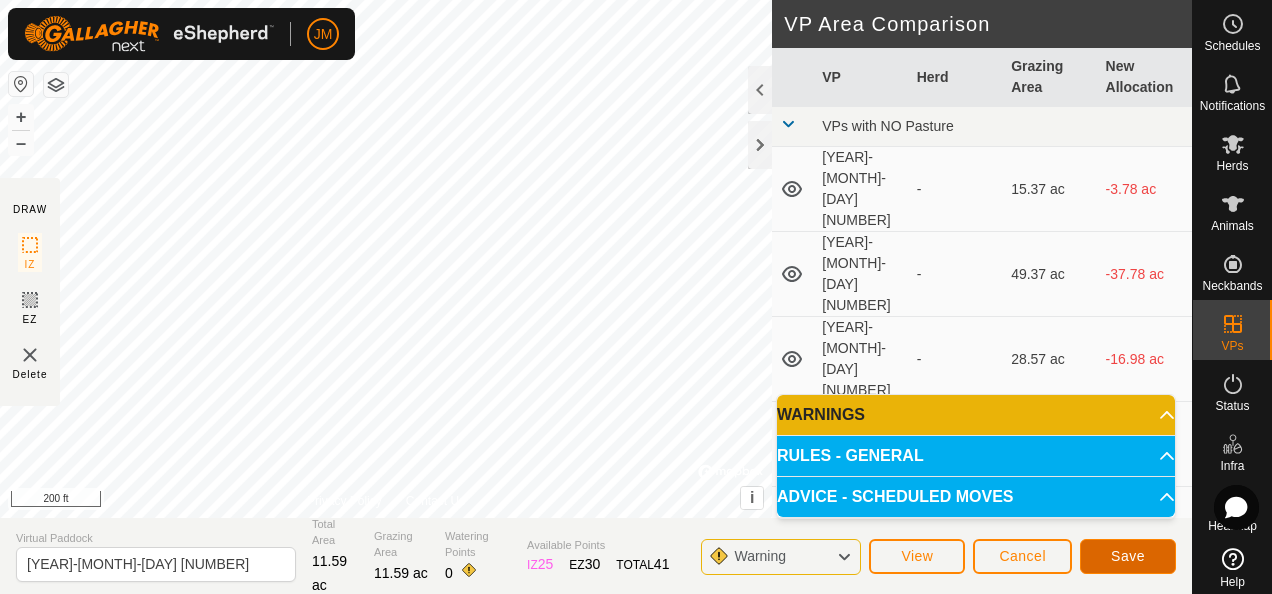click on "Save" 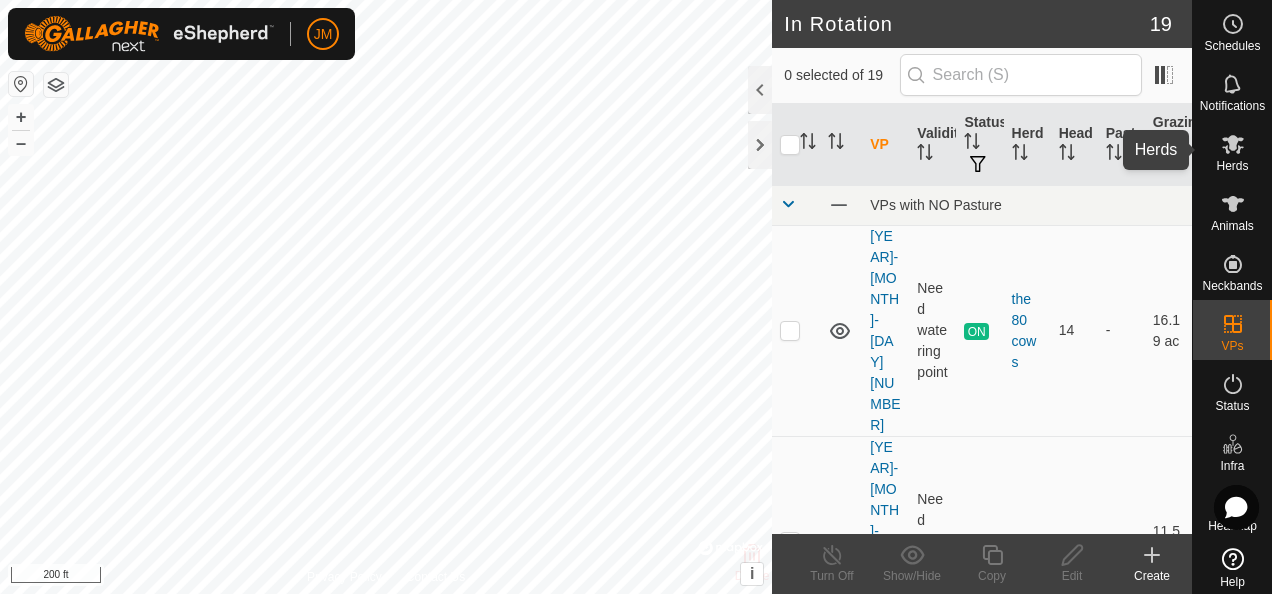 click 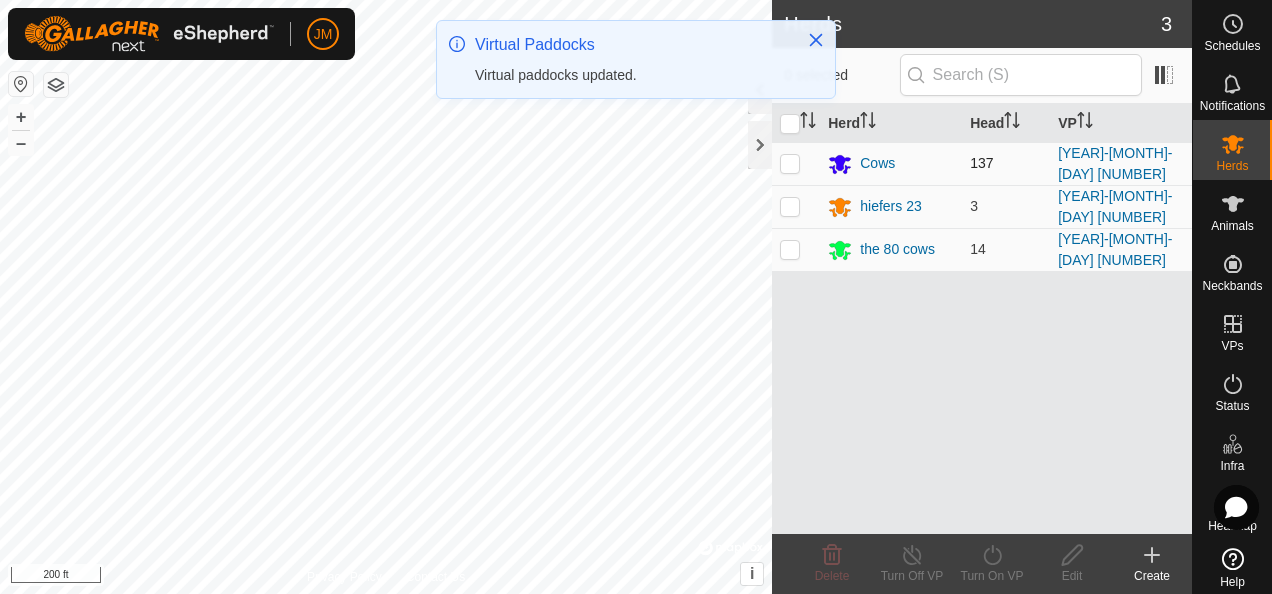 click at bounding box center [790, 163] 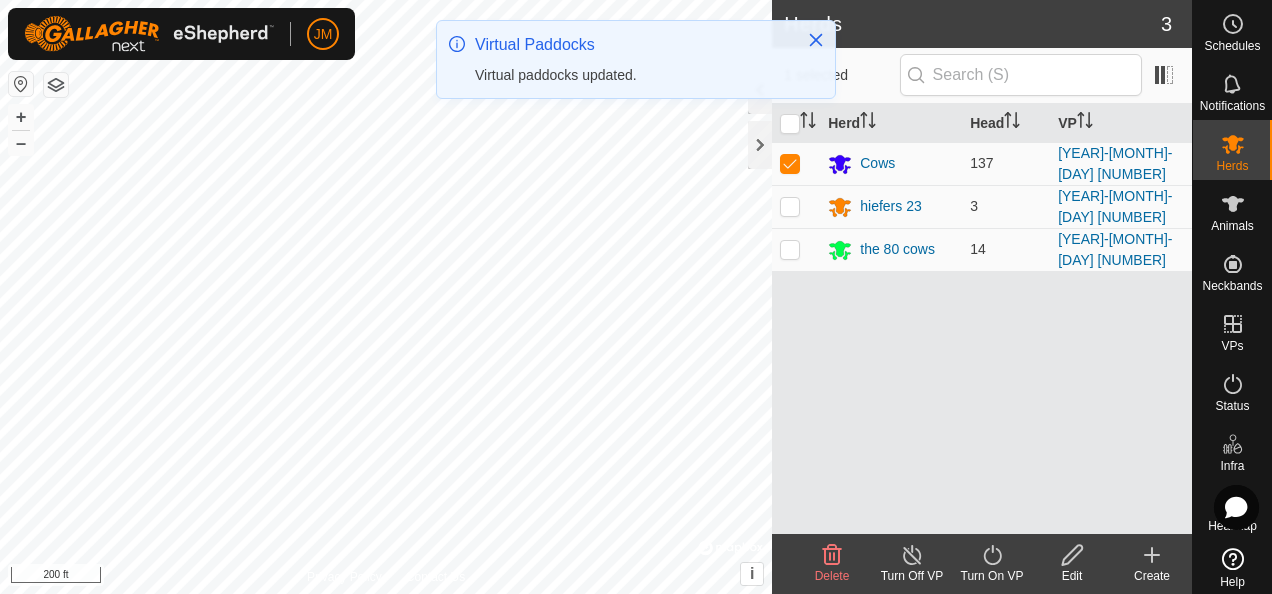 click 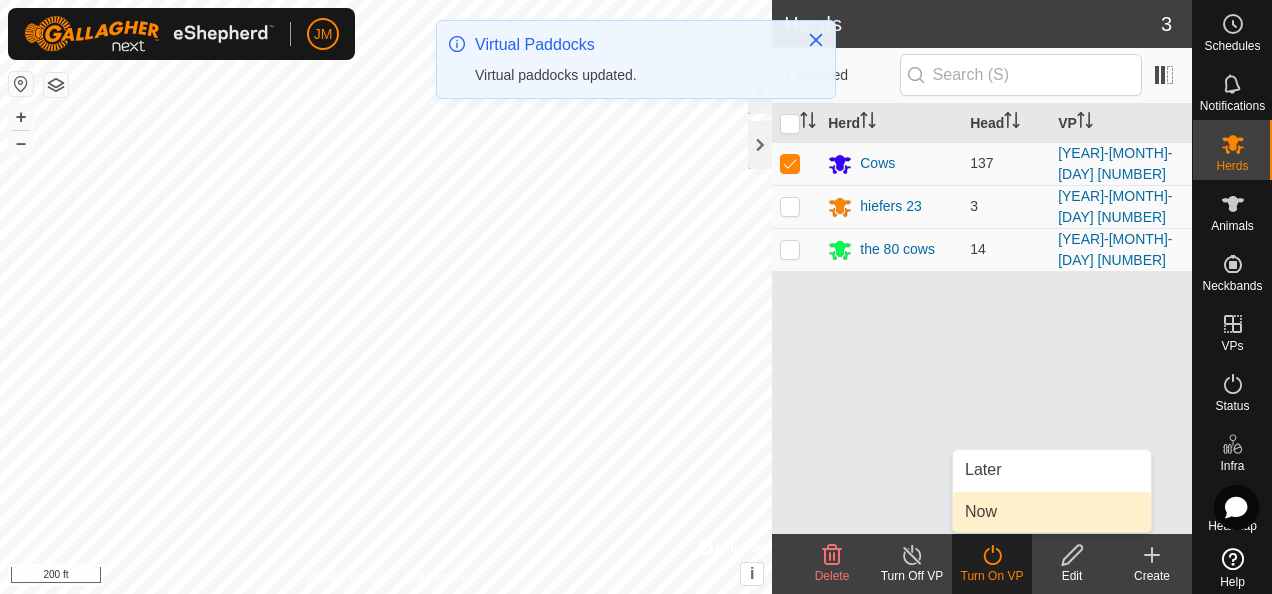 click on "Now" at bounding box center [1052, 512] 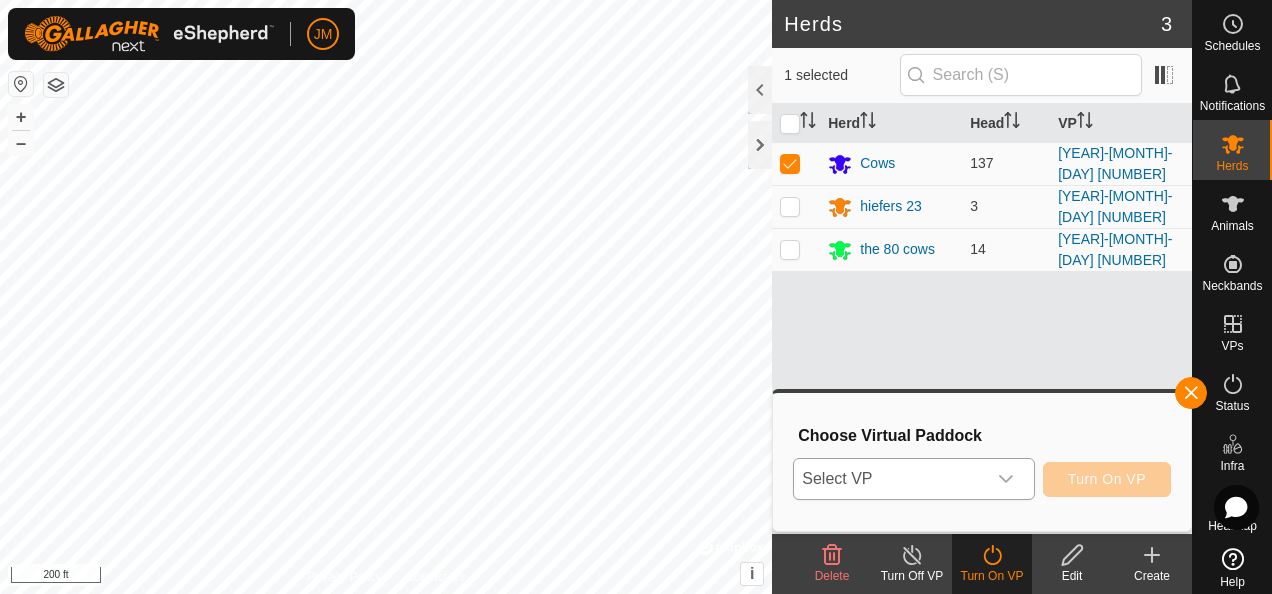 click 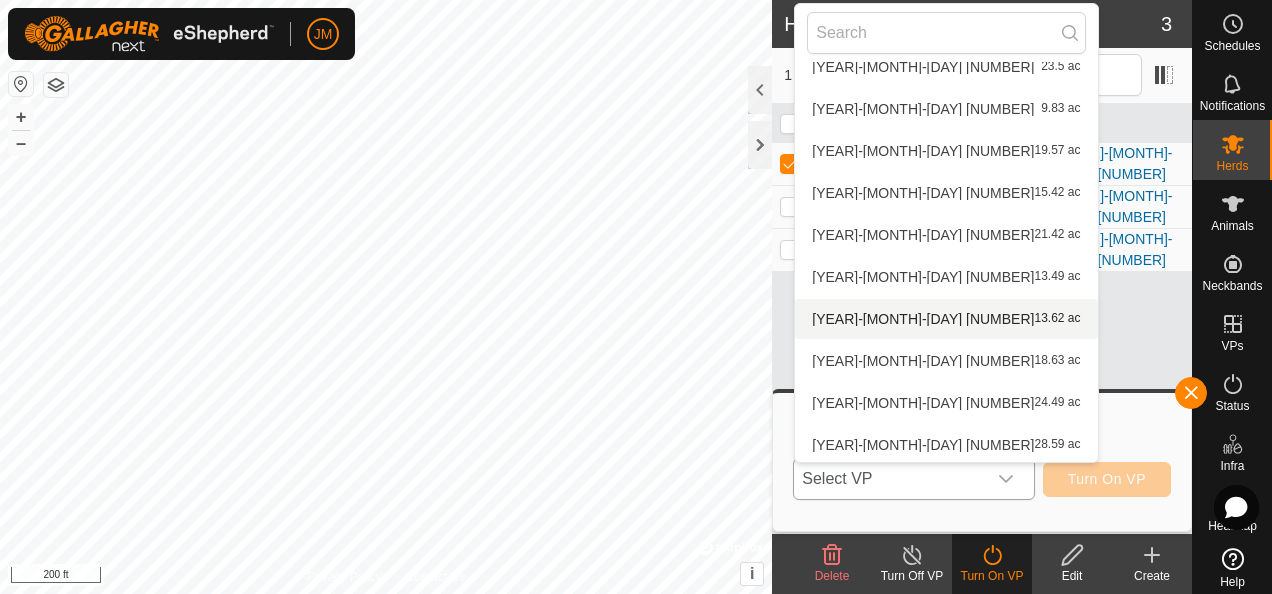 scroll, scrollTop: 442, scrollLeft: 0, axis: vertical 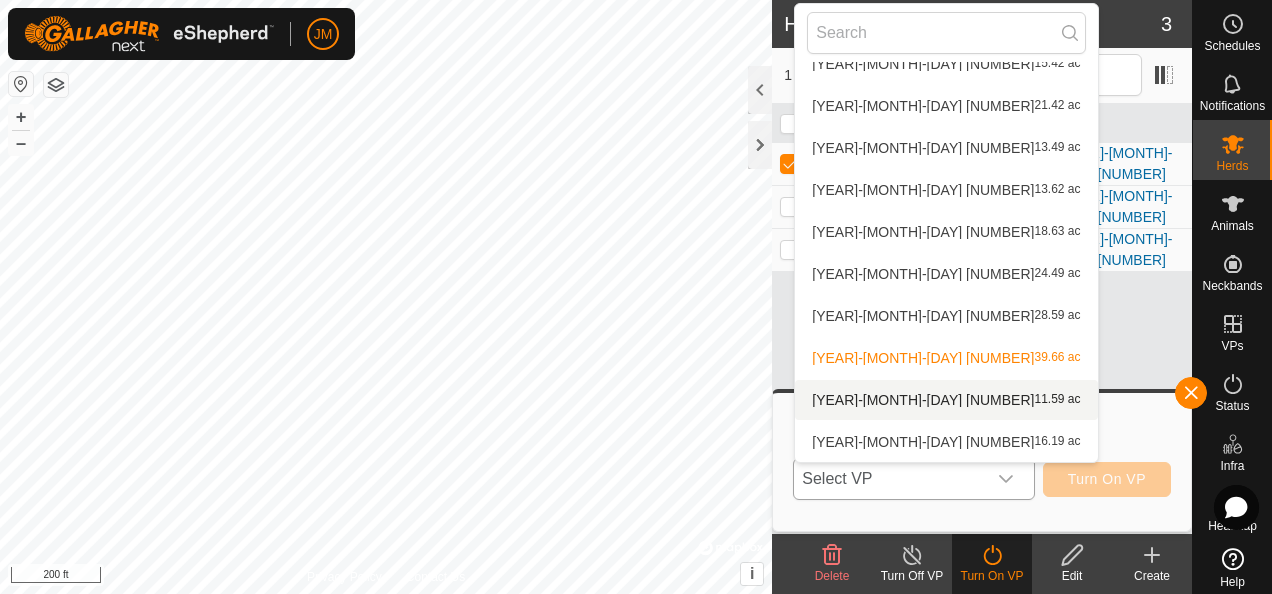 click on "[YEAR]-[MONTH]-[DAY] [HOUR]:[MINUTE] [NUMBER] ac" at bounding box center (946, 400) 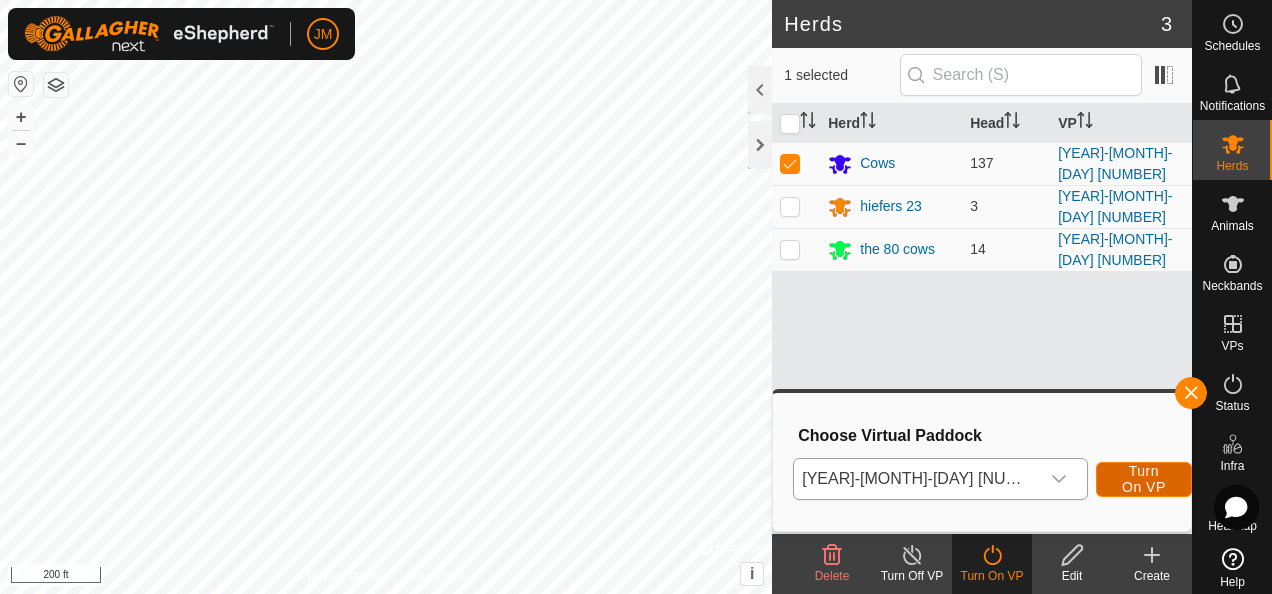 click on "Turn On VP" at bounding box center (1144, 479) 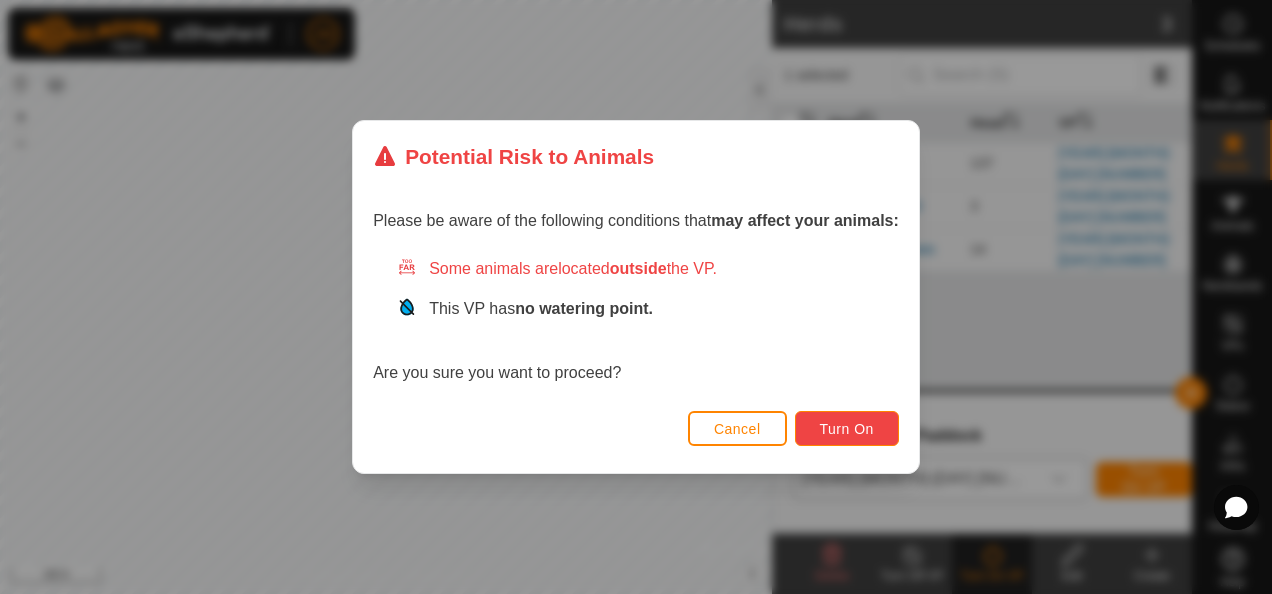 click on "Turn On" at bounding box center [847, 429] 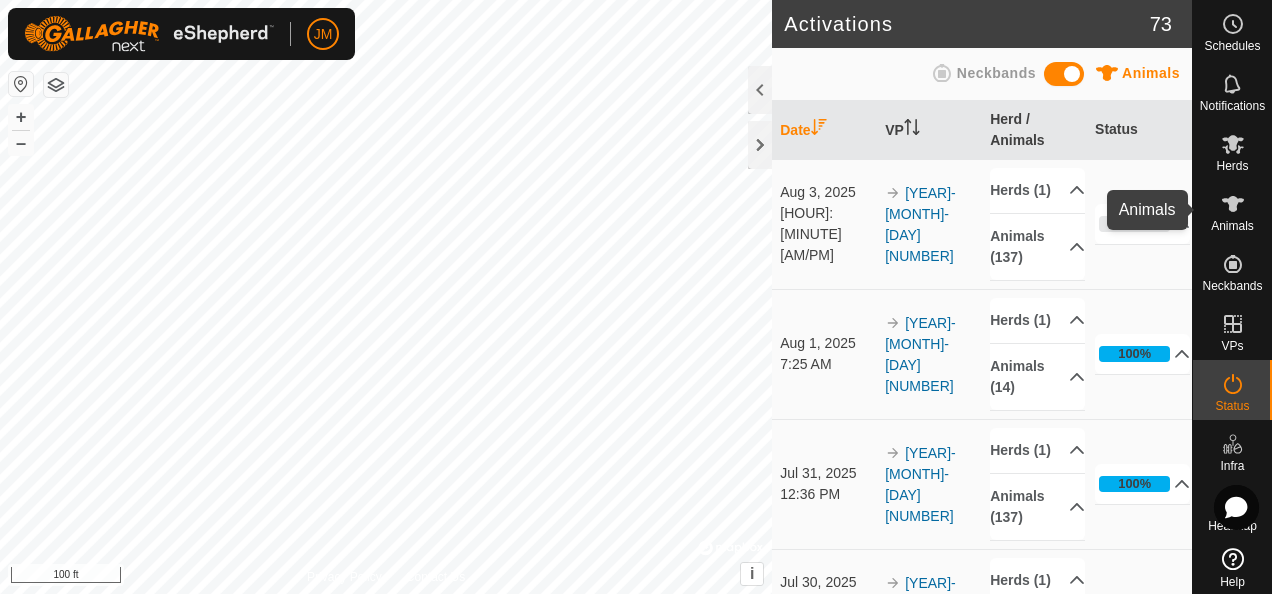 click 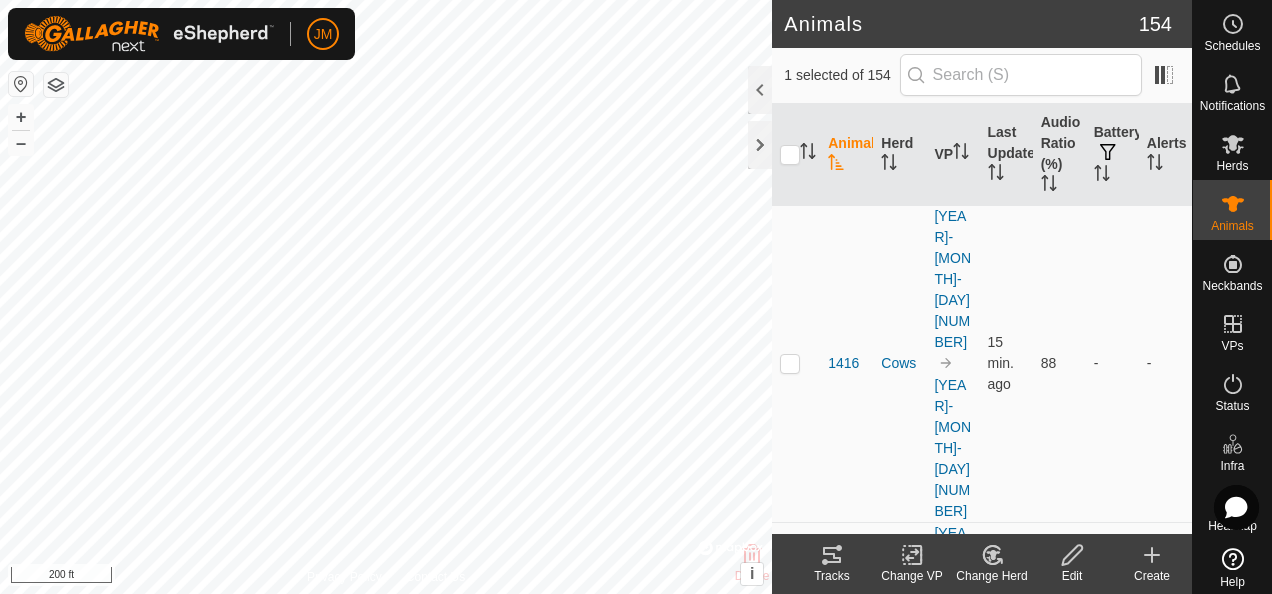 checkbox on "true" 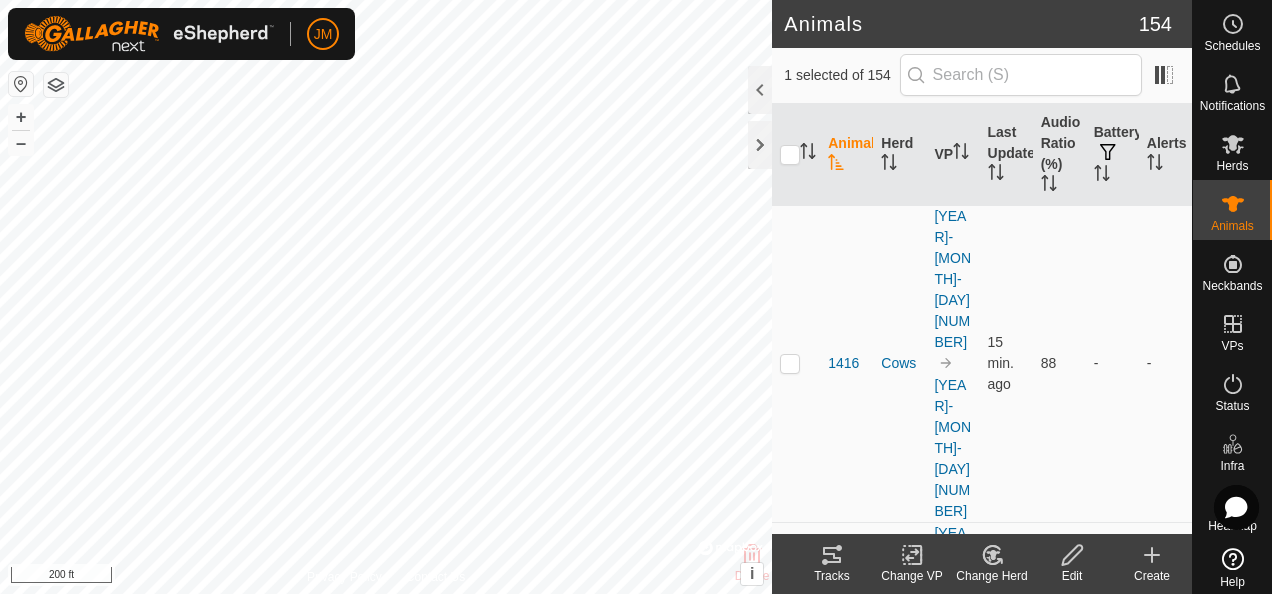 click 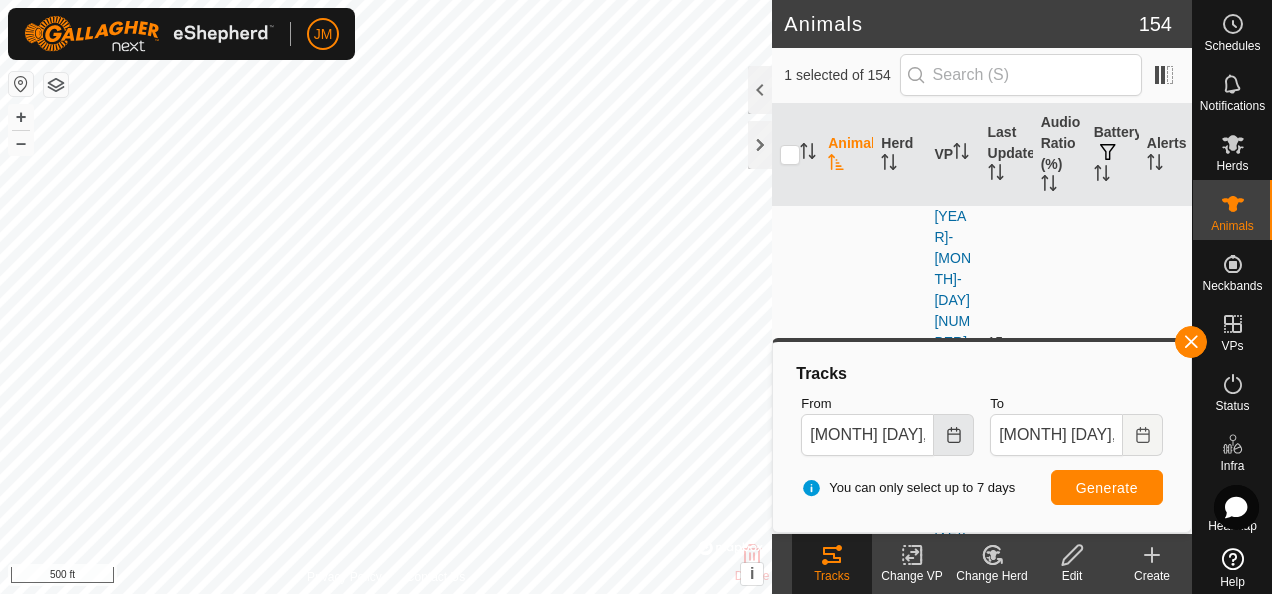 click 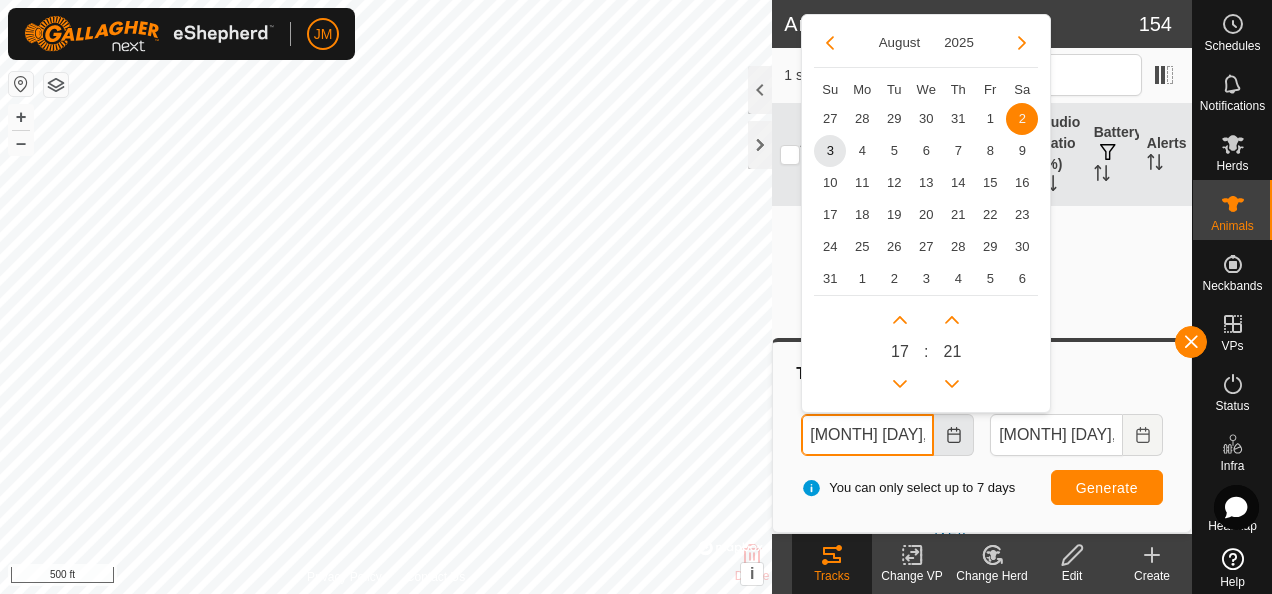 scroll, scrollTop: 0, scrollLeft: 20, axis: horizontal 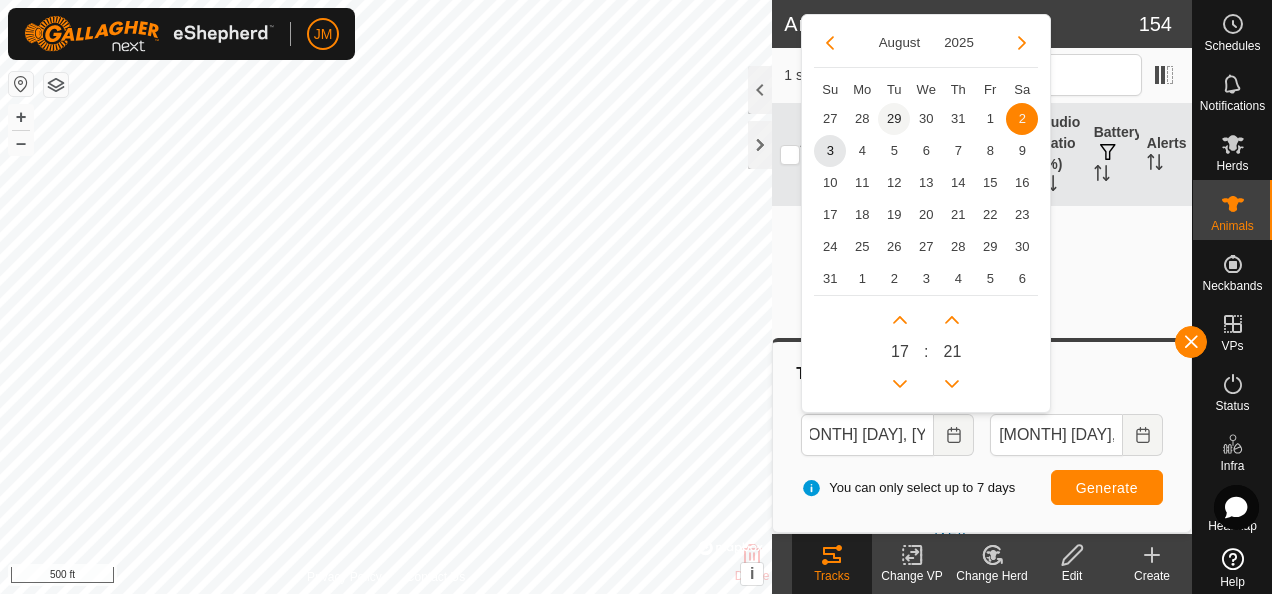 click on "29" at bounding box center [894, 119] 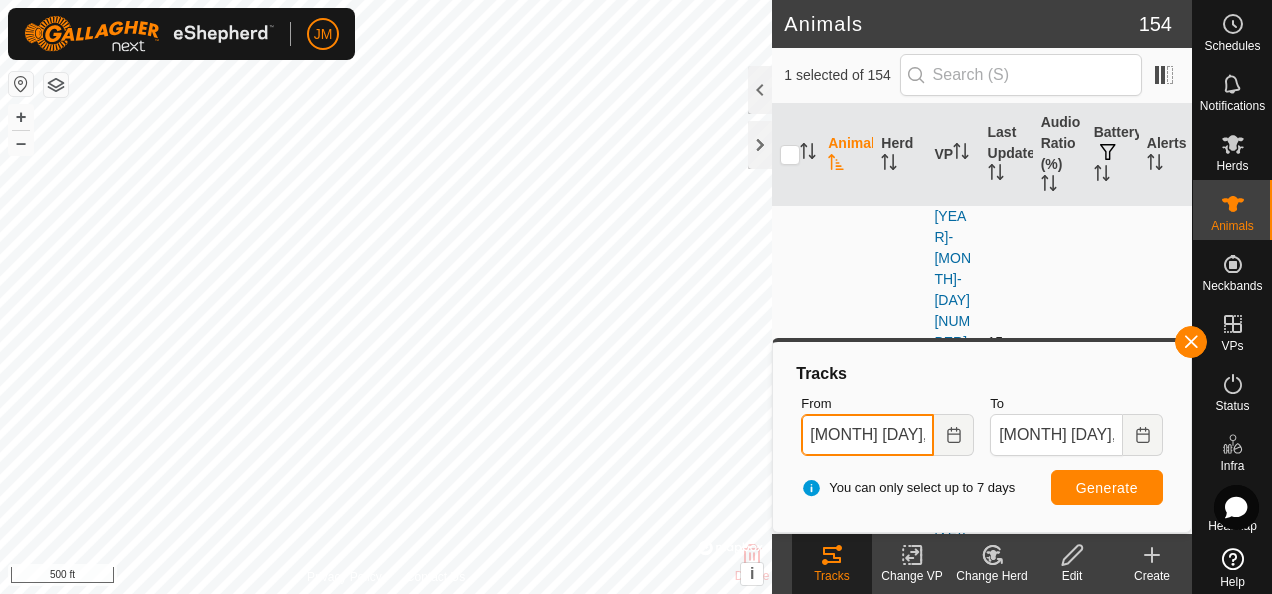 scroll, scrollTop: 0, scrollLeft: 14, axis: horizontal 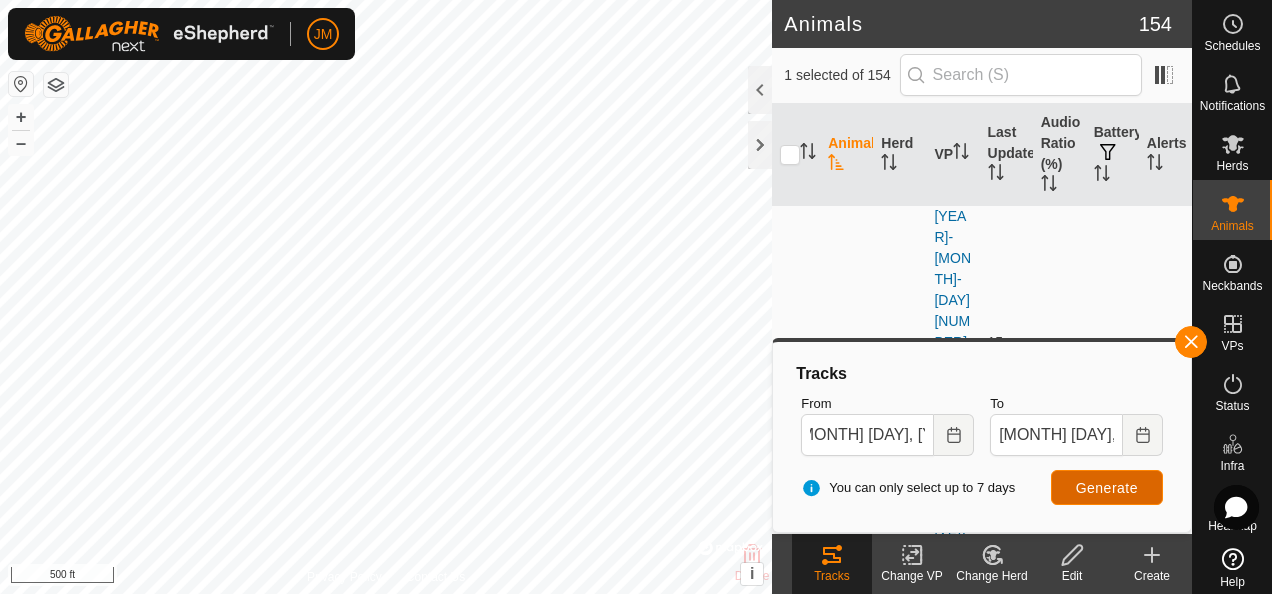 click on "Generate" at bounding box center (1107, 488) 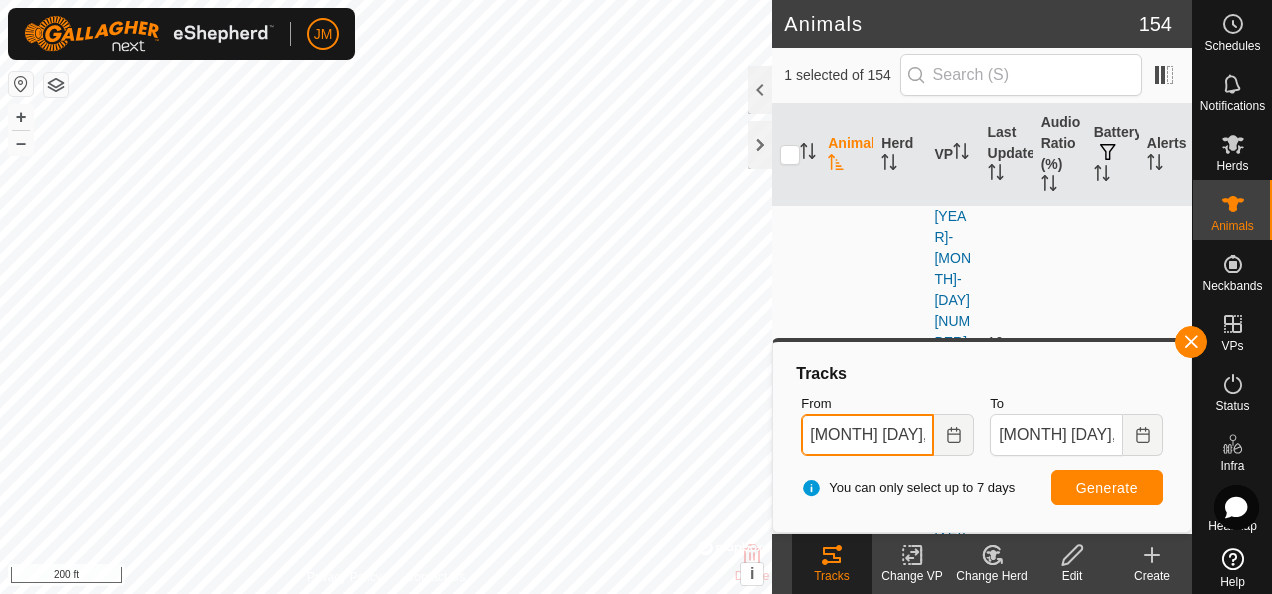 click on "[MONTH] [DAY], [YEAR] [HOUR]:[MINUTE]" at bounding box center [867, 435] 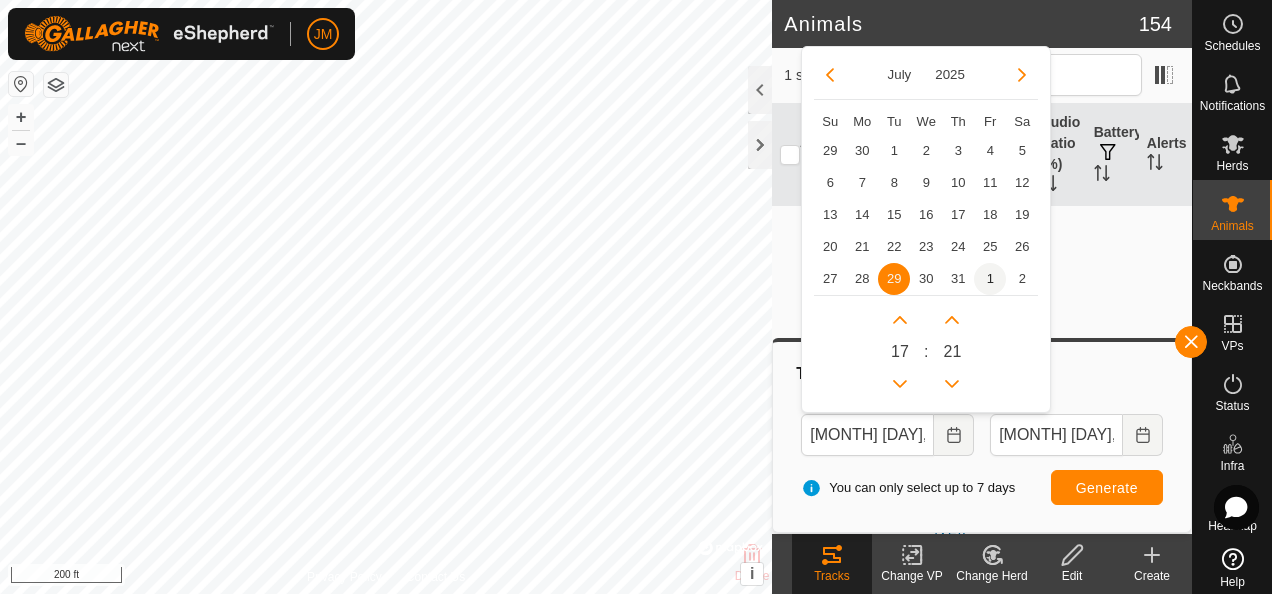 click on "1" at bounding box center [990, 279] 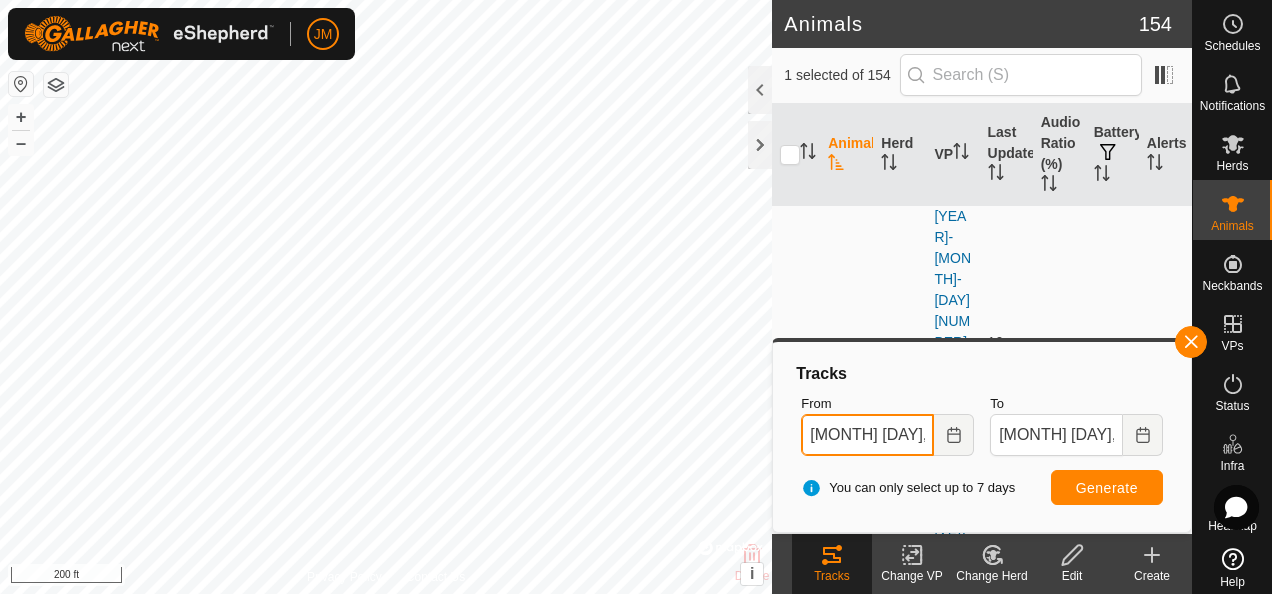 scroll, scrollTop: 0, scrollLeft: 20, axis: horizontal 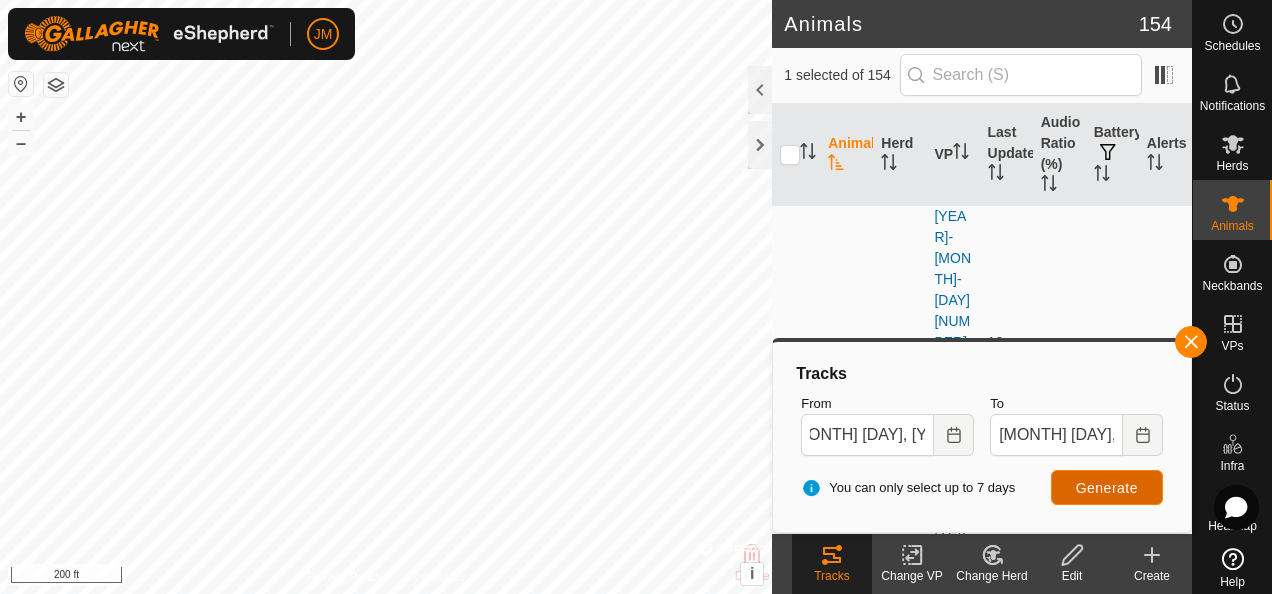 click on "Generate" at bounding box center [1107, 488] 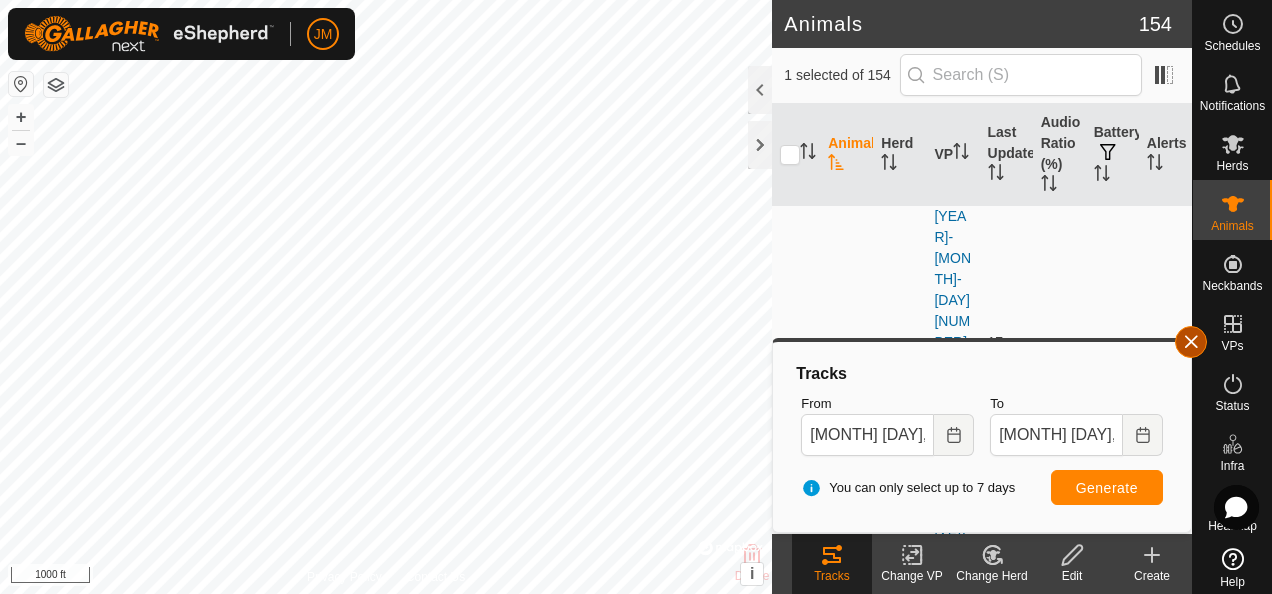 click at bounding box center (1191, 342) 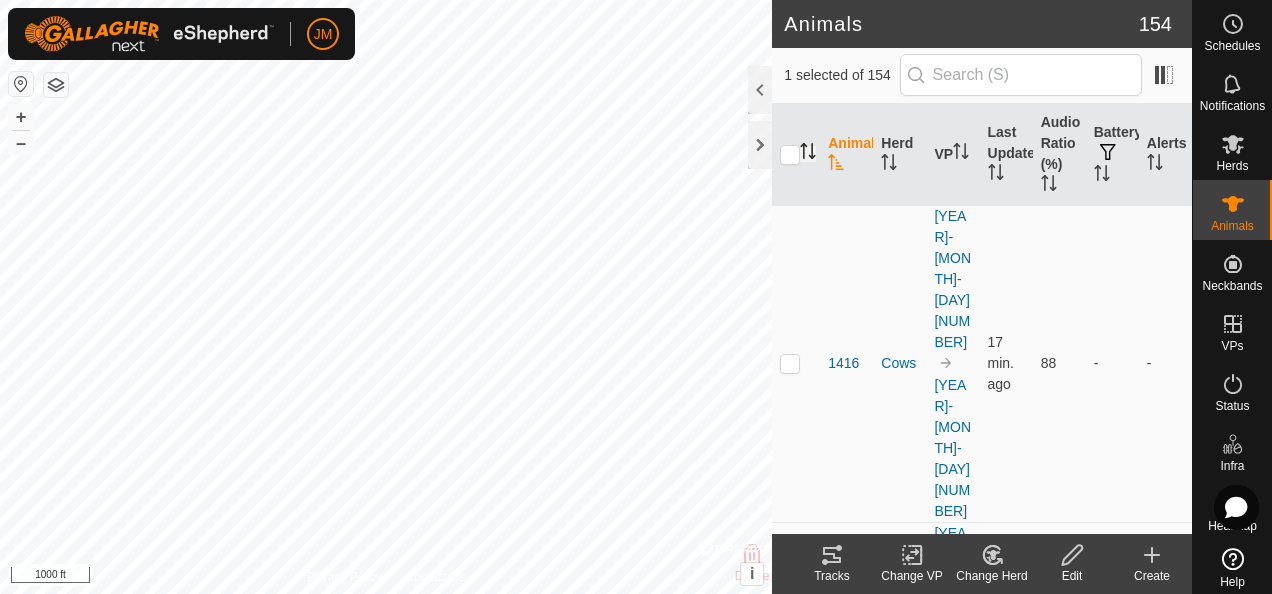 click 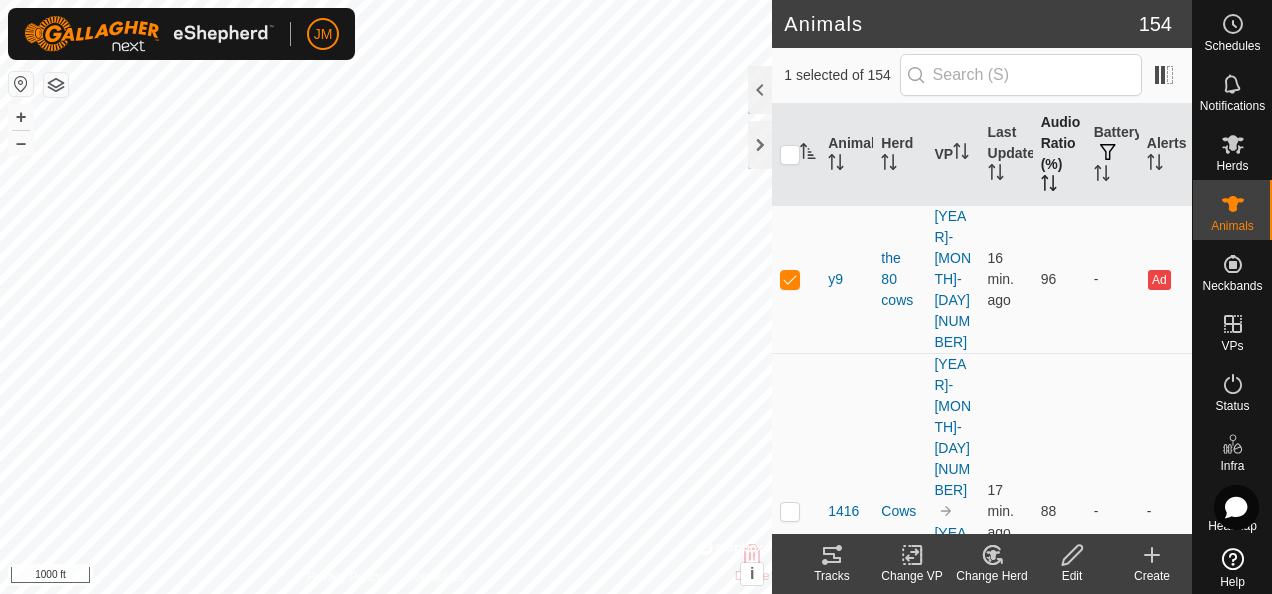 click on "Audio Ratio (%)" at bounding box center (1059, 155) 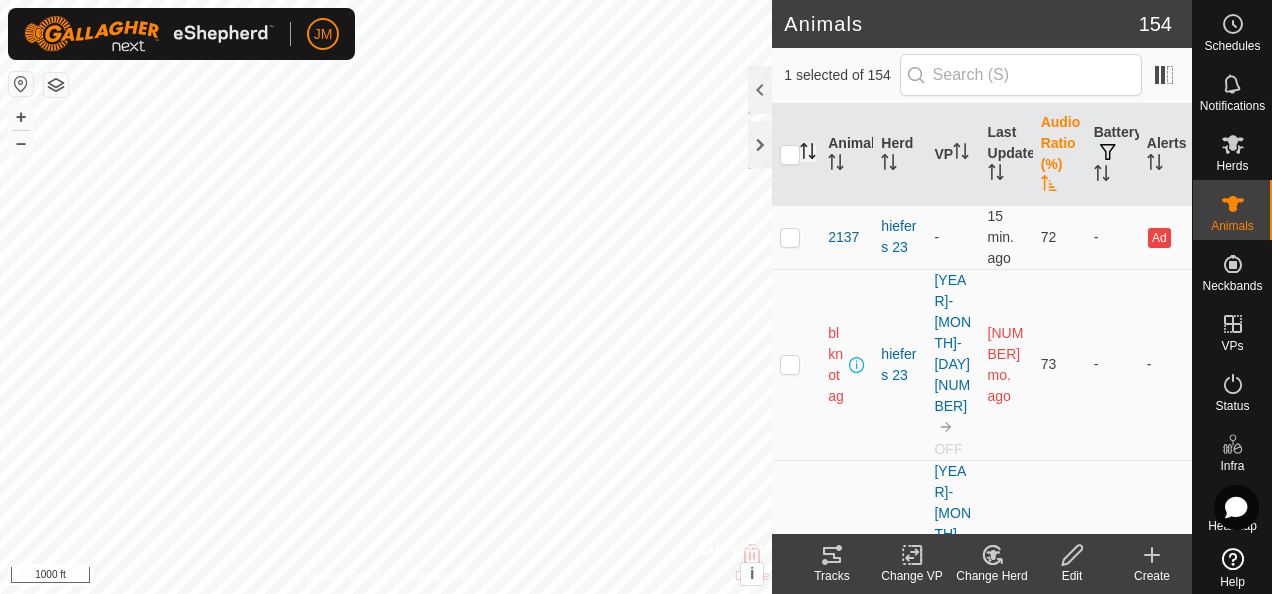 click on "Audio Ratio (%)" at bounding box center [1059, 155] 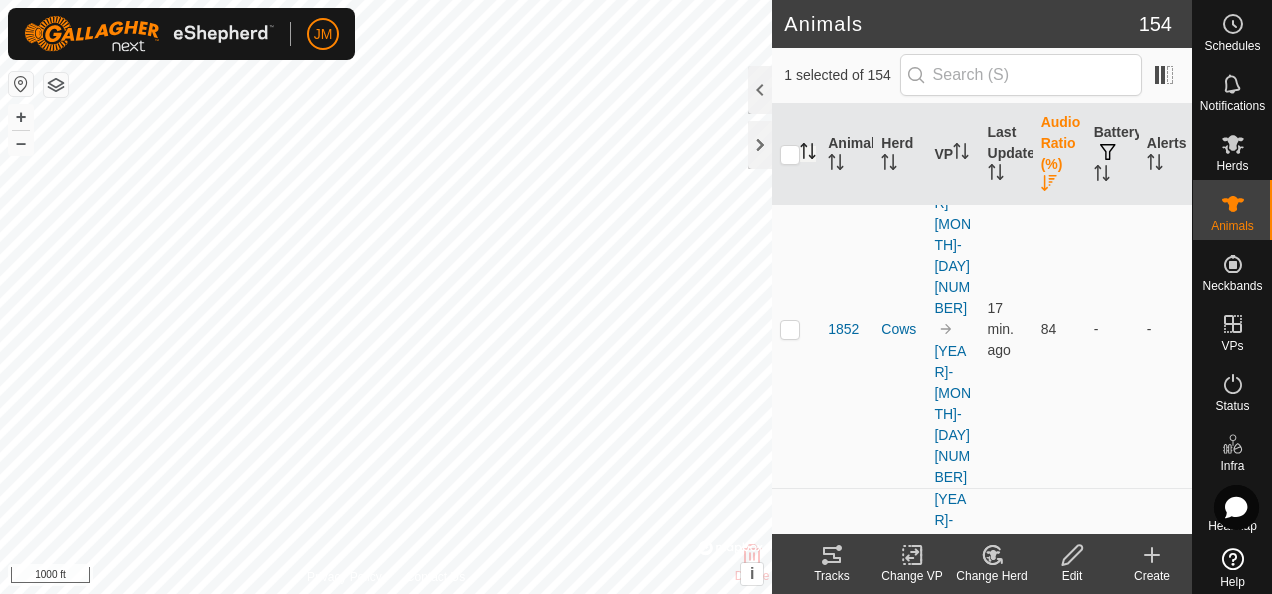 scroll, scrollTop: 32954, scrollLeft: 0, axis: vertical 